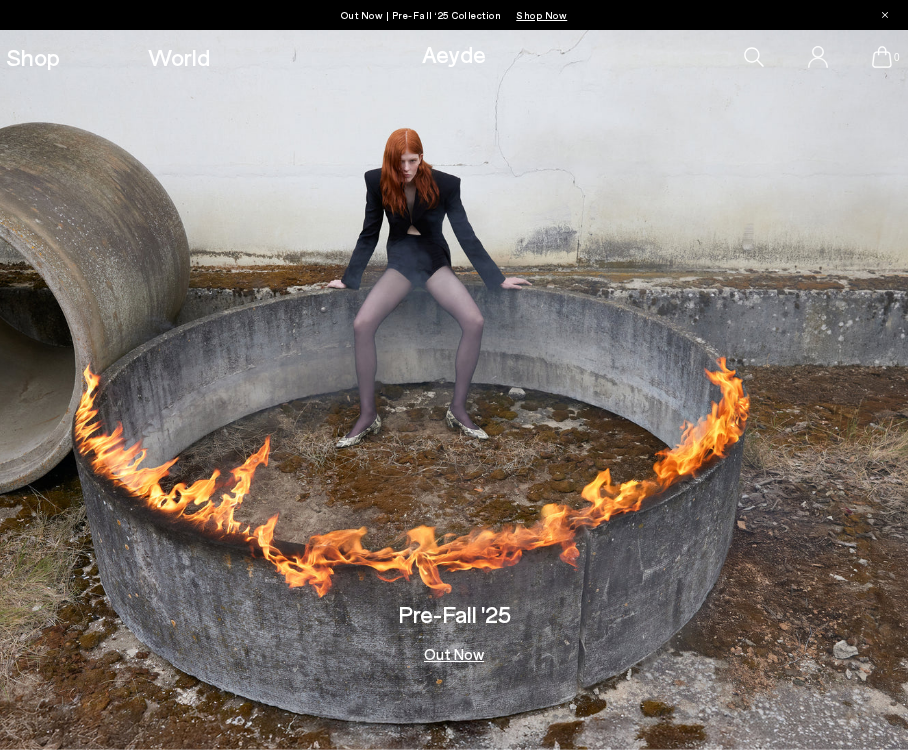 scroll, scrollTop: 0, scrollLeft: 0, axis: both 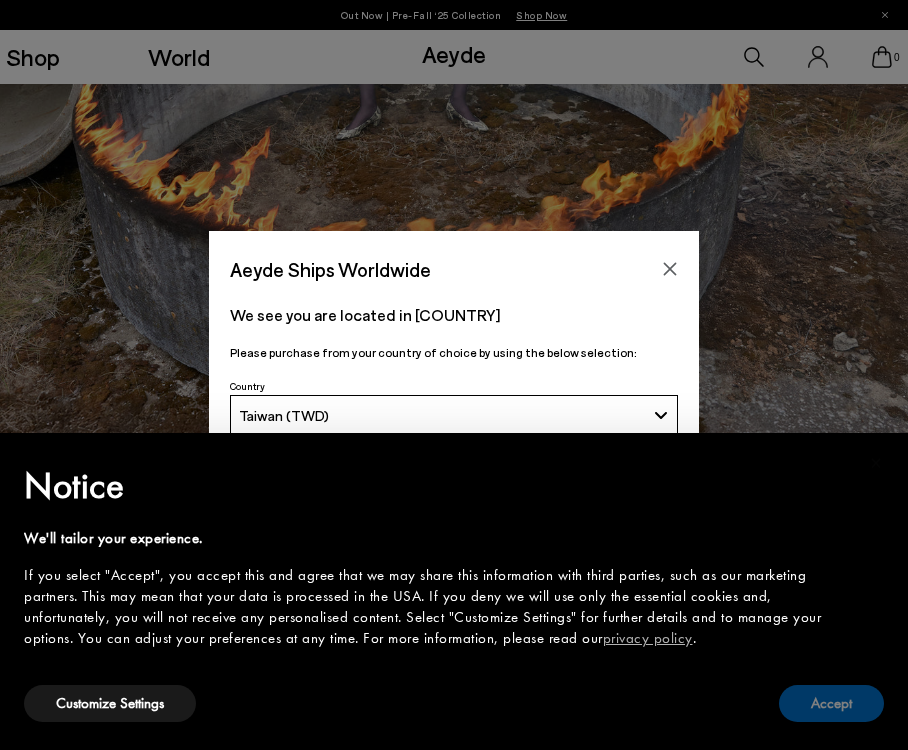 click on "Accept" at bounding box center (831, 703) 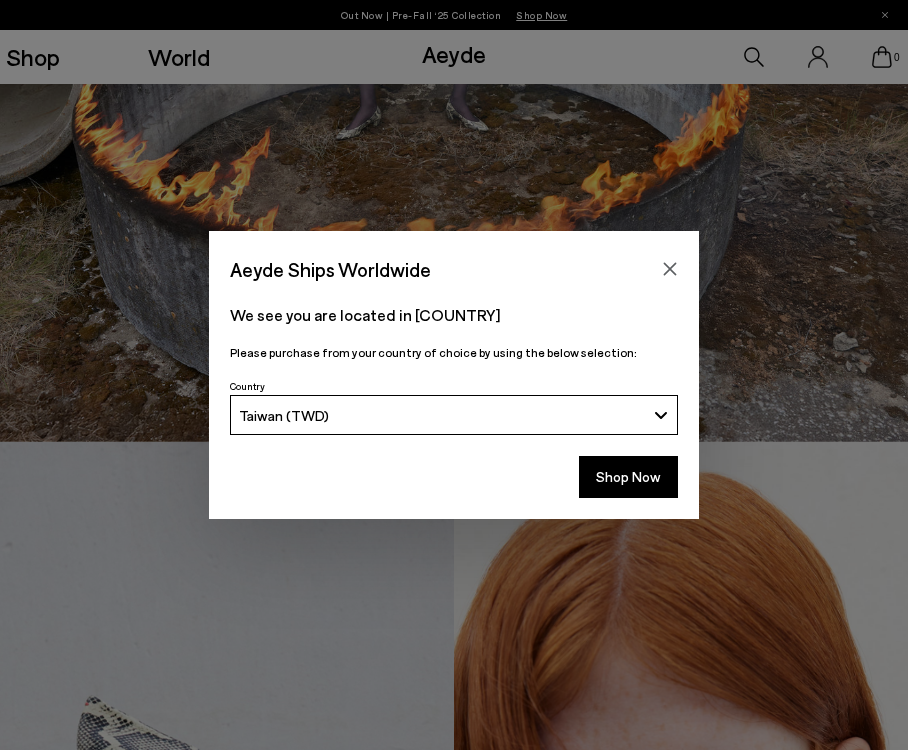 click on "Taiwan (TWD)" at bounding box center (442, 415) 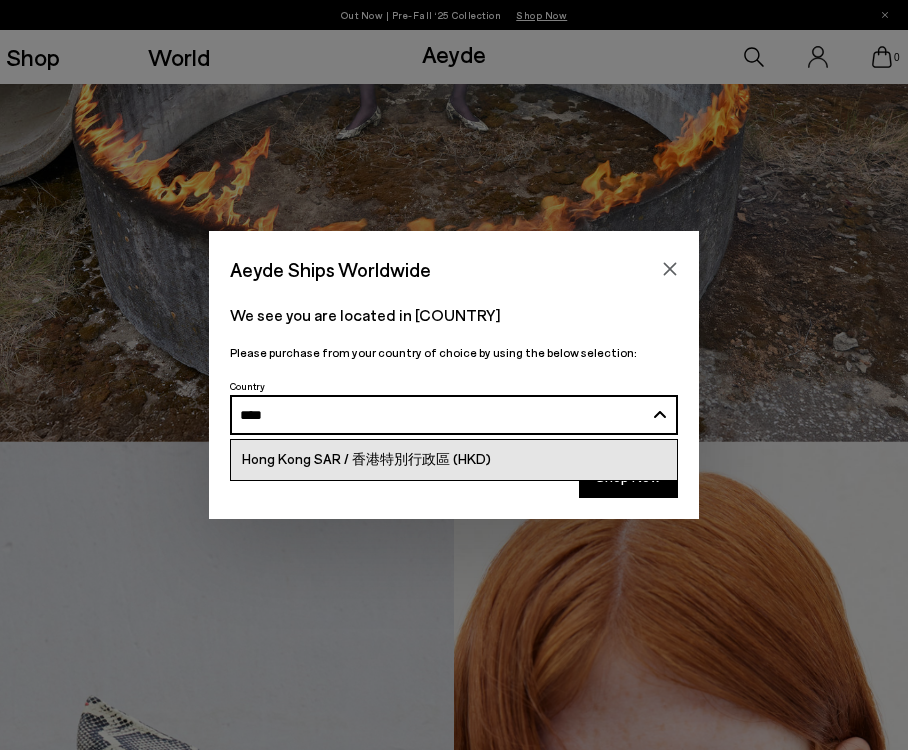 type on "****" 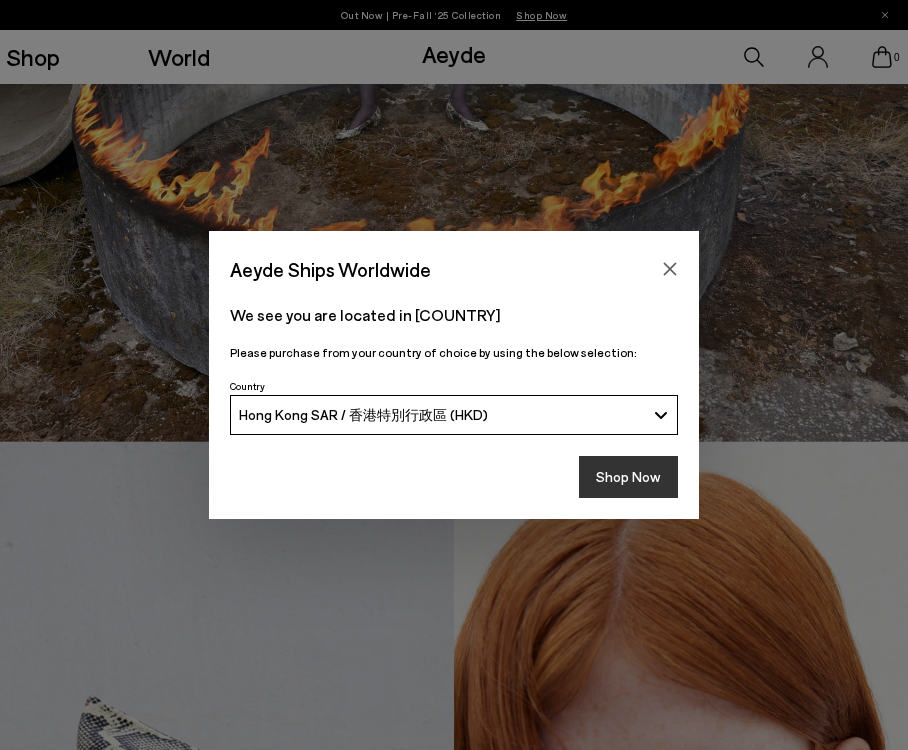 click on "Shop Now" at bounding box center (628, 477) 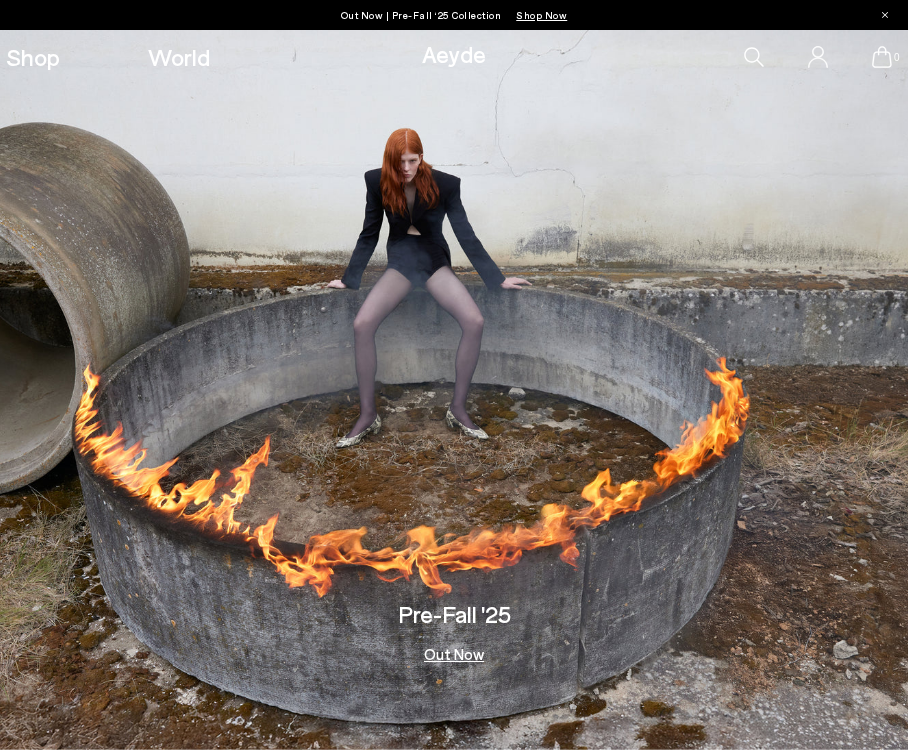 scroll, scrollTop: 0, scrollLeft: 0, axis: both 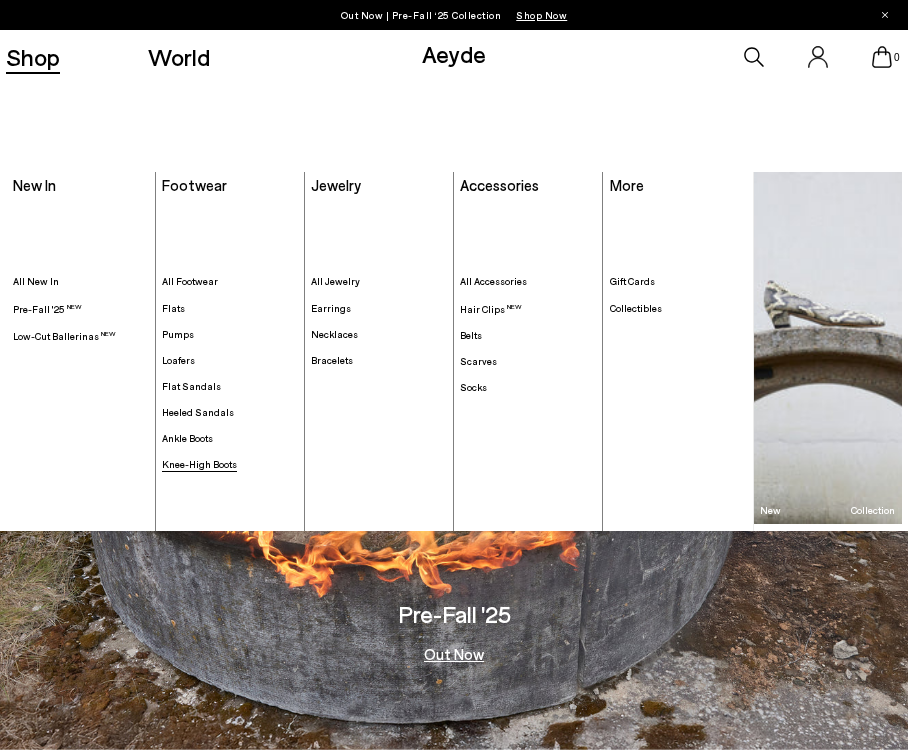 click on "Knee-High Boots" at bounding box center (199, 464) 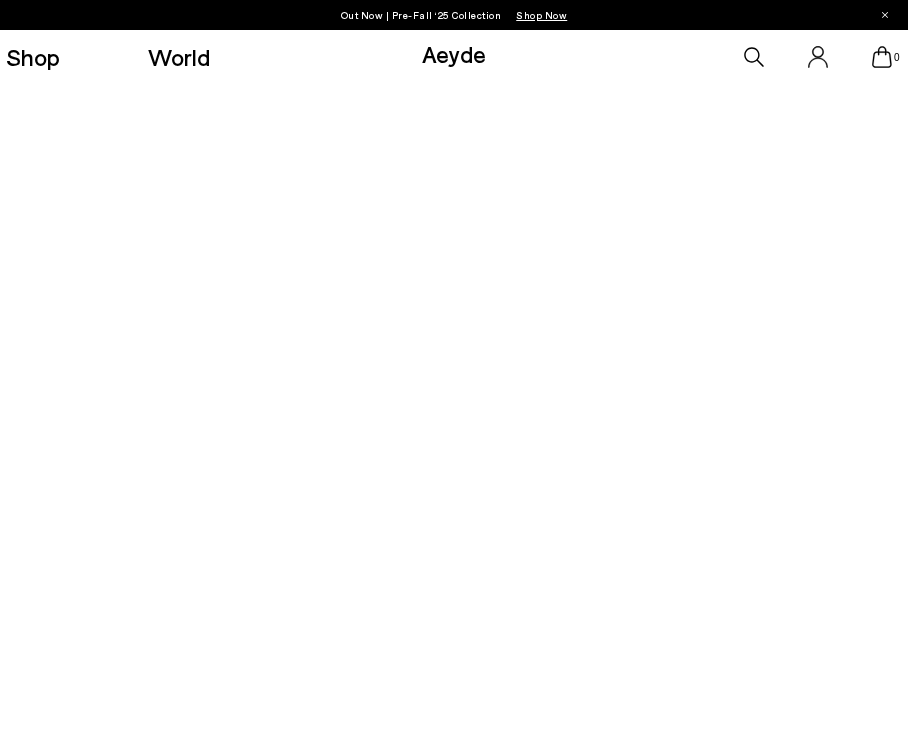 scroll, scrollTop: 0, scrollLeft: 0, axis: both 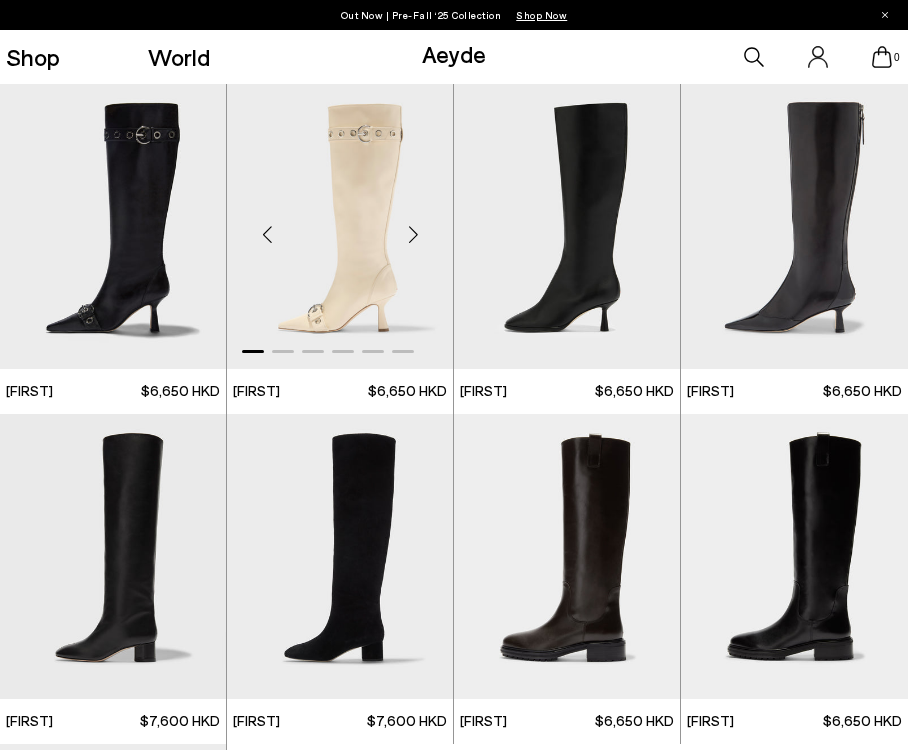 click at bounding box center [413, 235] 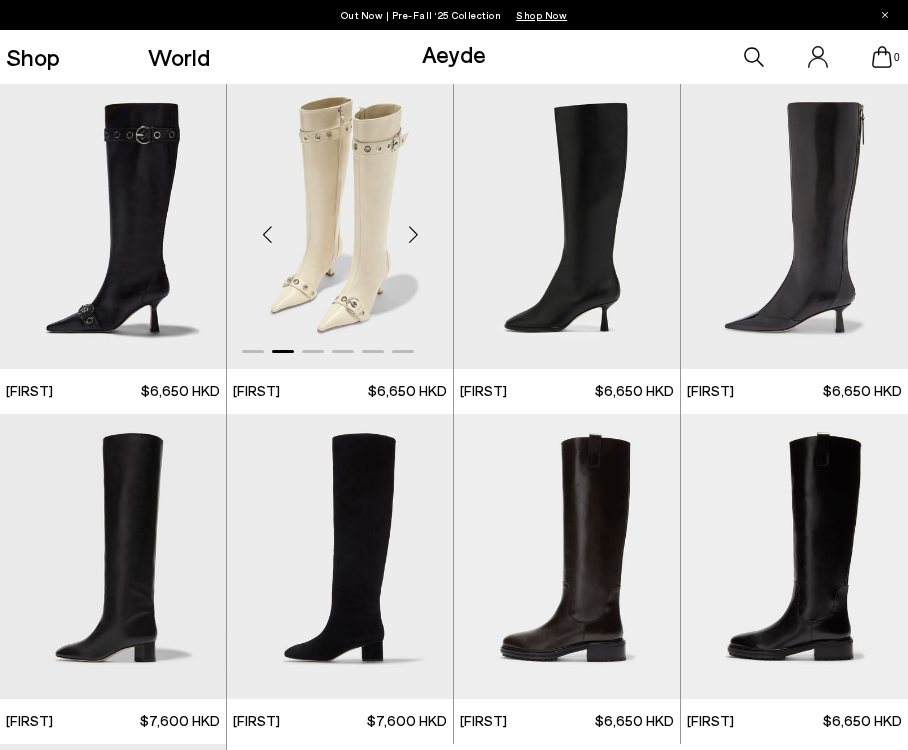 click at bounding box center (413, 235) 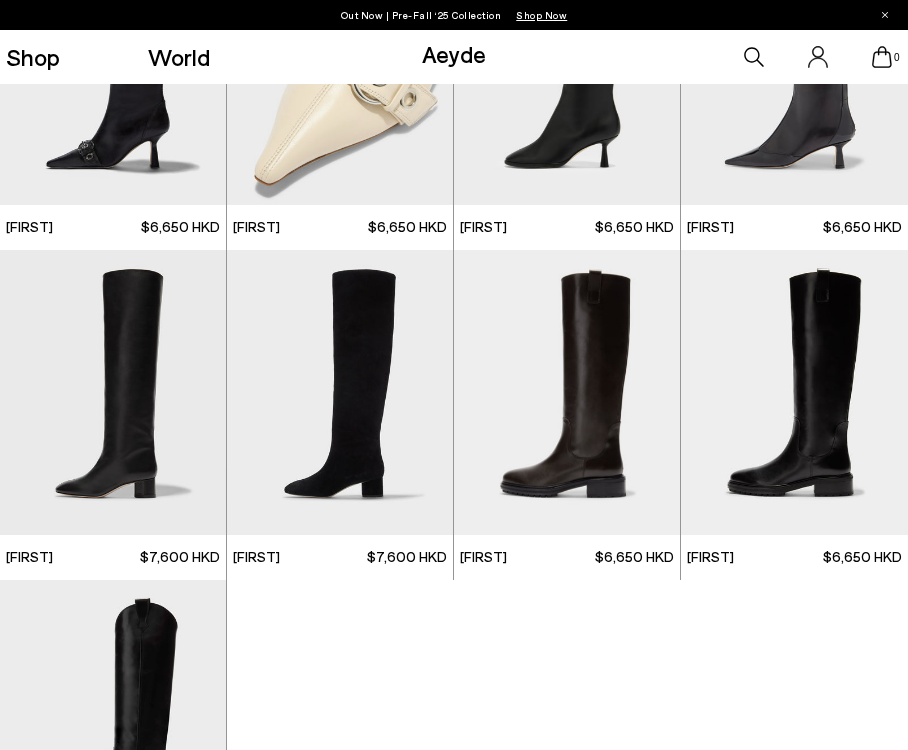 scroll, scrollTop: 32, scrollLeft: 0, axis: vertical 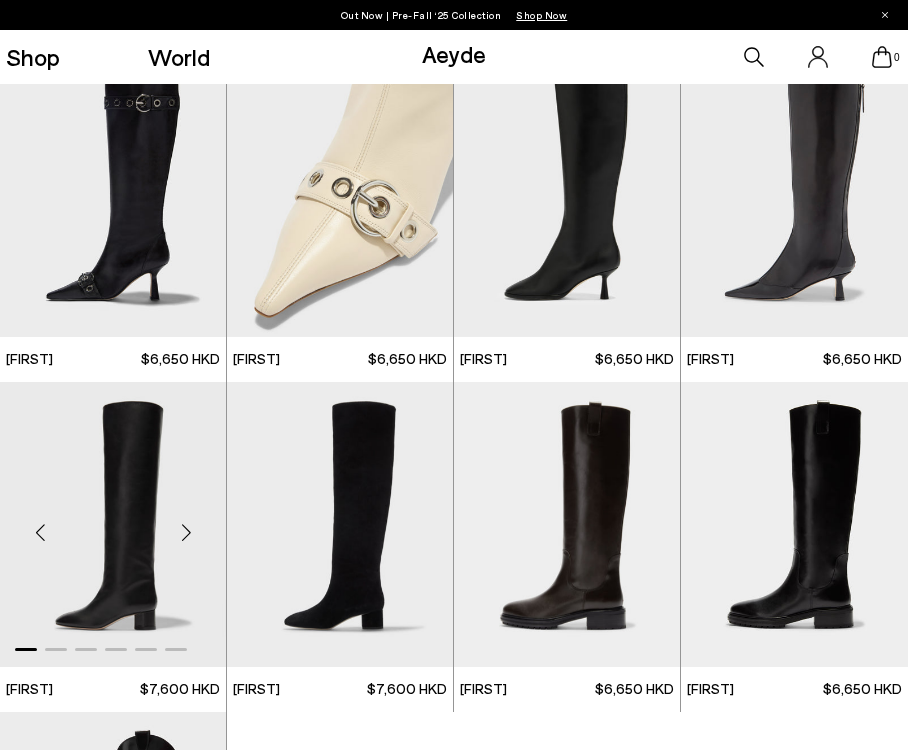 click at bounding box center (186, 532) 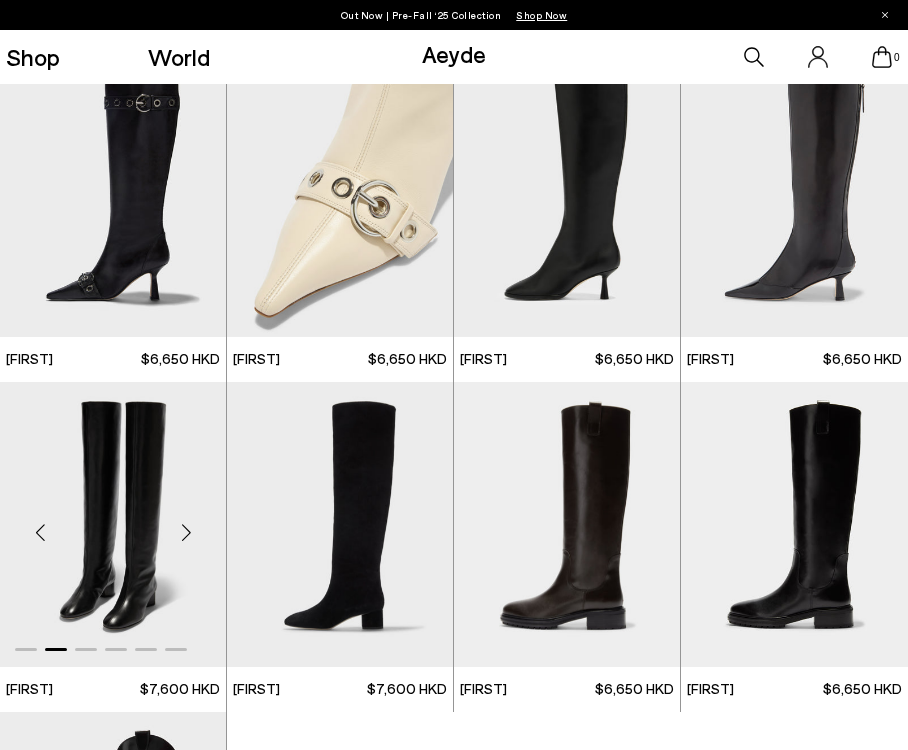 click at bounding box center [186, 532] 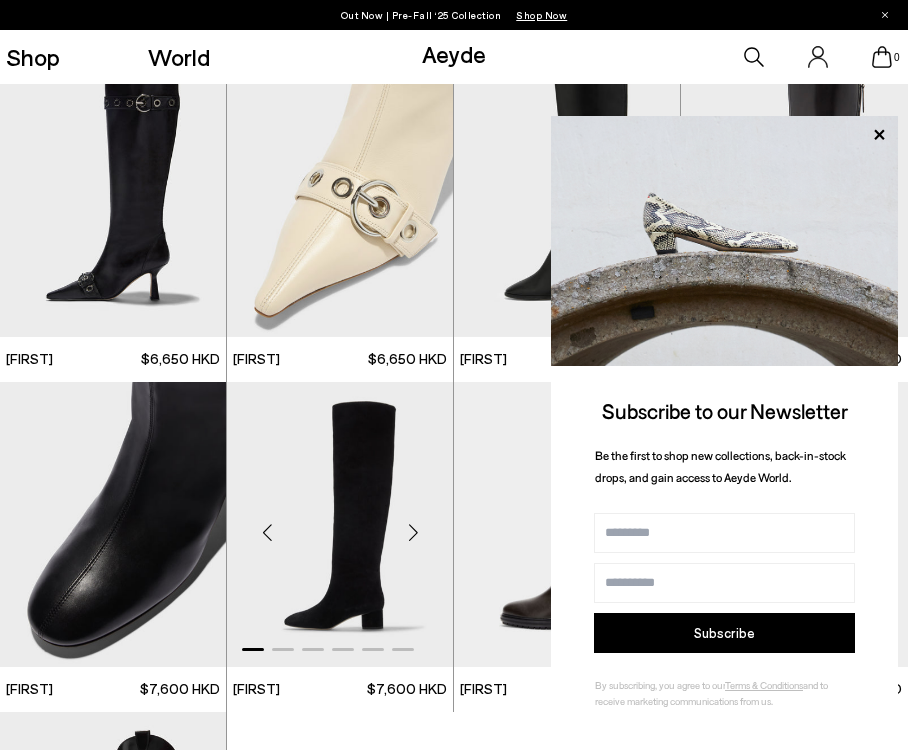 click at bounding box center [413, 532] 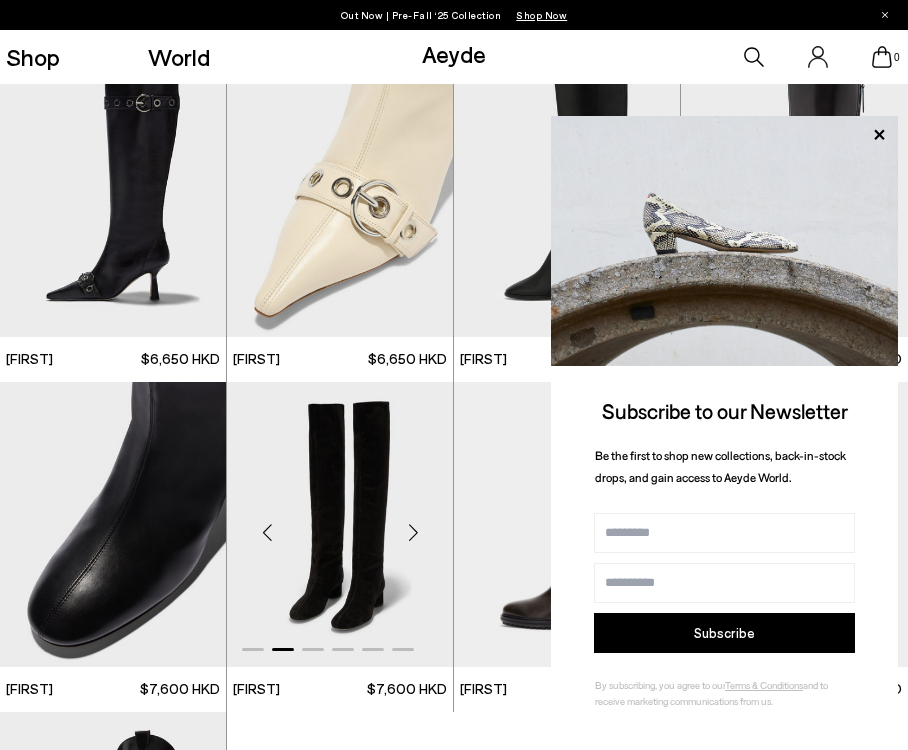click at bounding box center (413, 532) 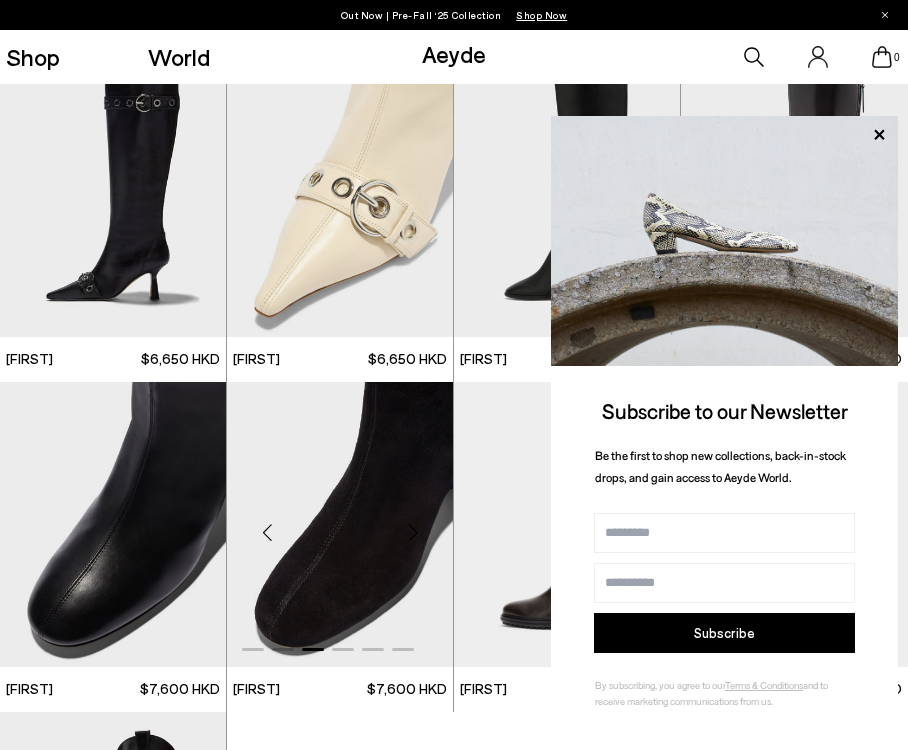 click at bounding box center [413, 532] 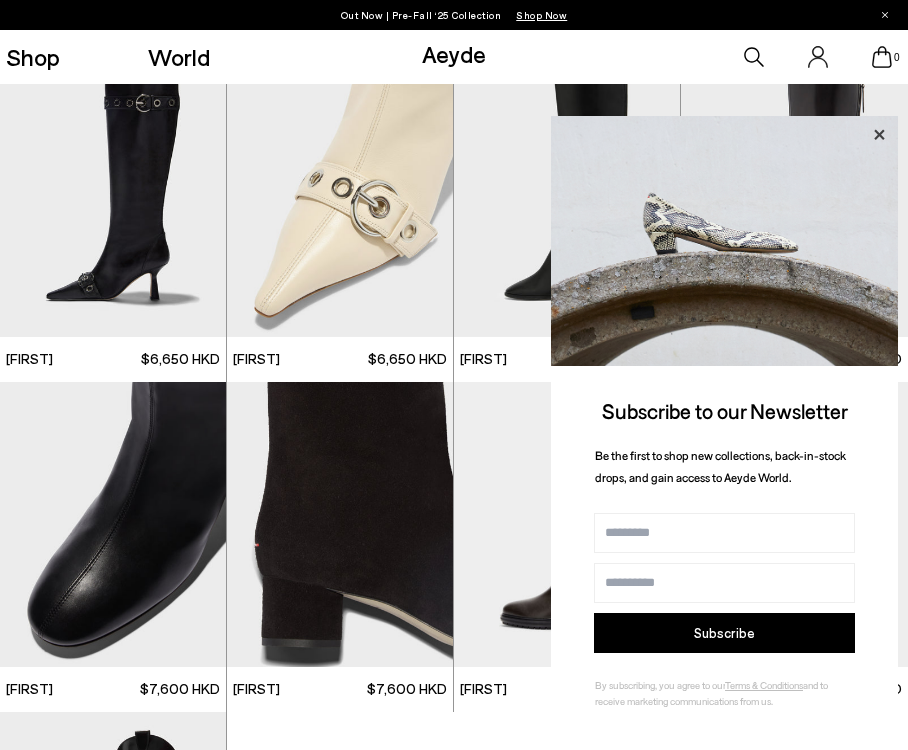 click 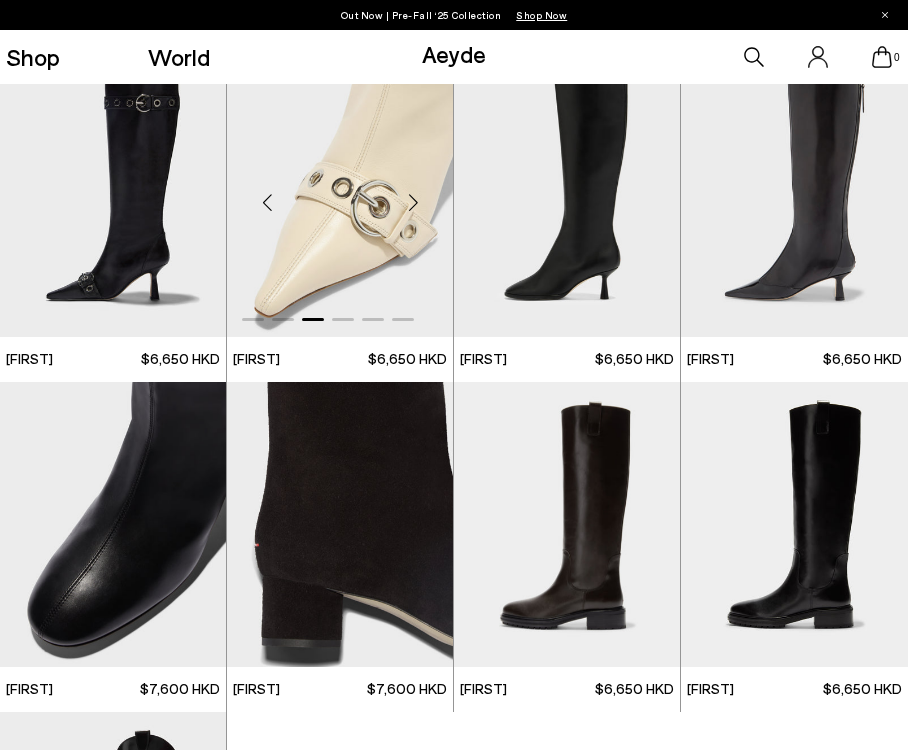 scroll, scrollTop: 0, scrollLeft: 0, axis: both 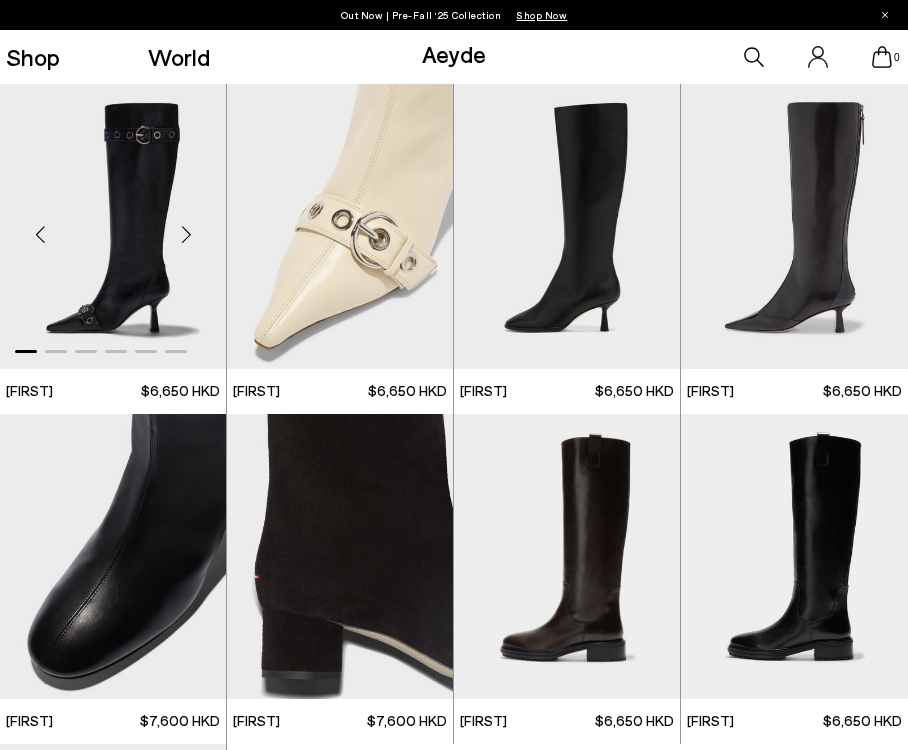 click at bounding box center (186, 235) 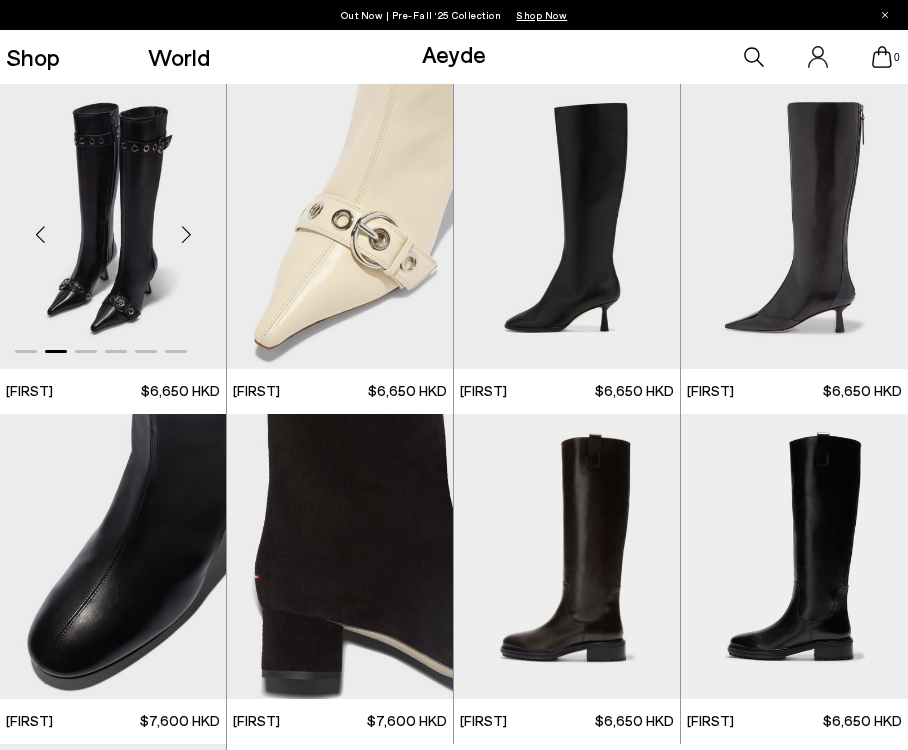 click at bounding box center (186, 235) 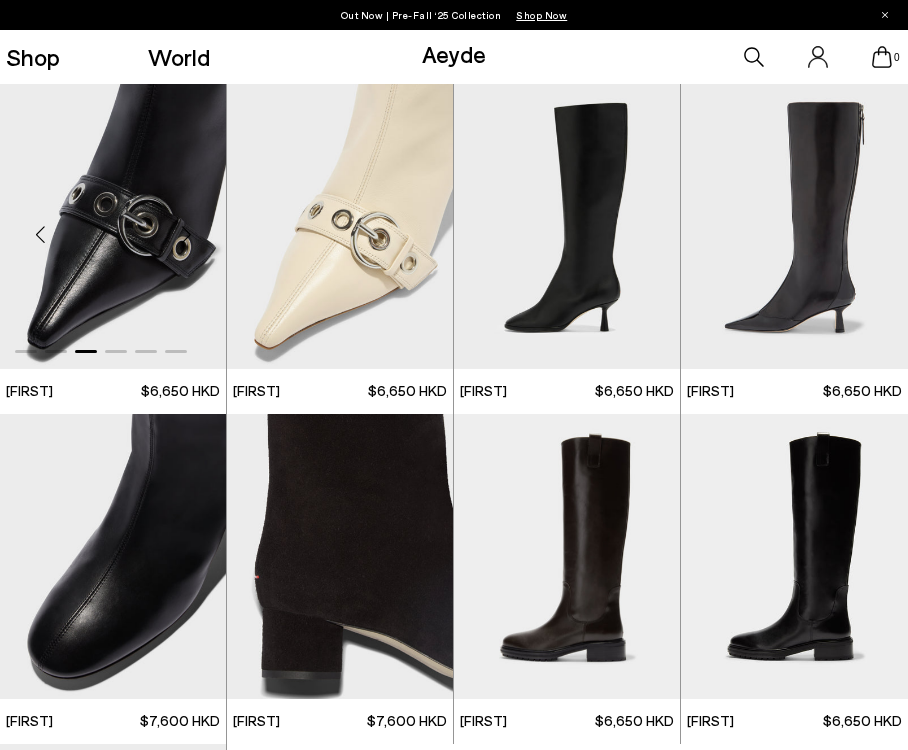 click at bounding box center [186, 235] 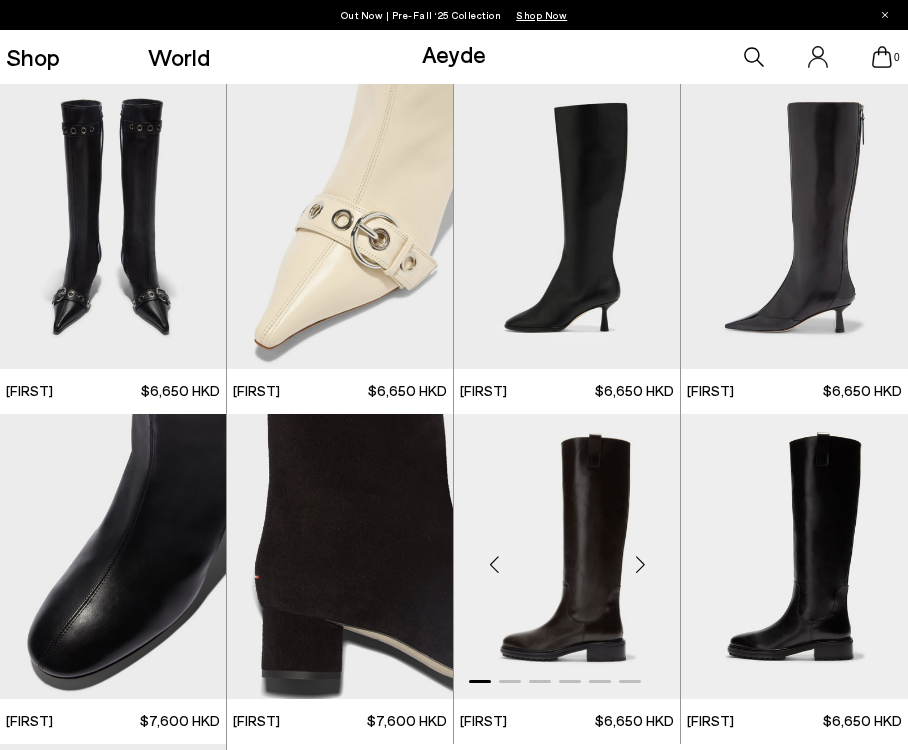 click at bounding box center (640, 564) 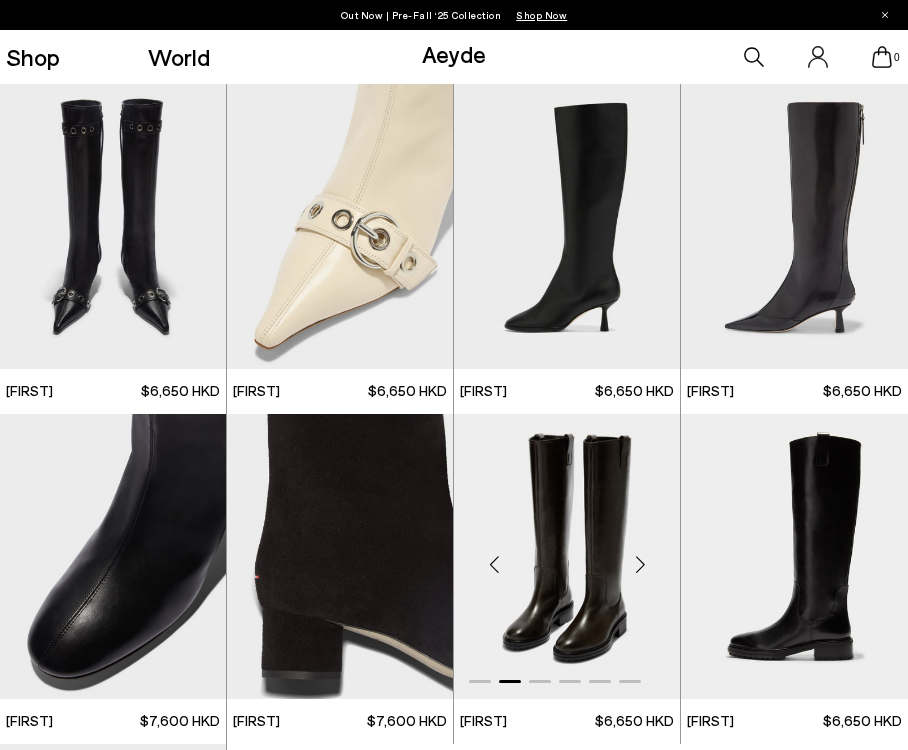click on "Henry
36
37
38
39
40" at bounding box center (567, 721) 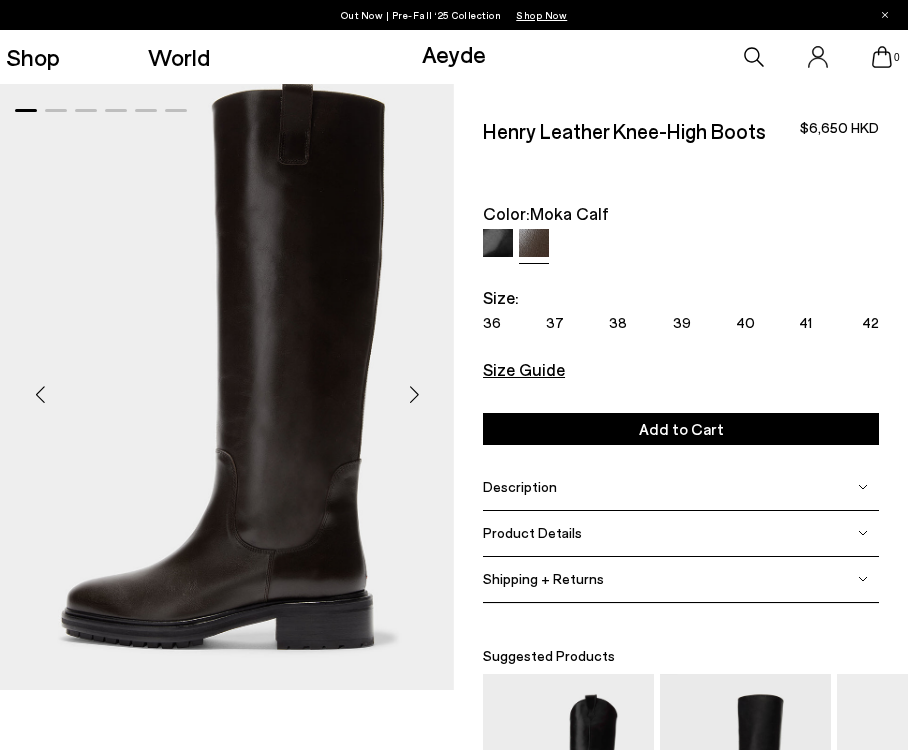 scroll, scrollTop: 0, scrollLeft: 0, axis: both 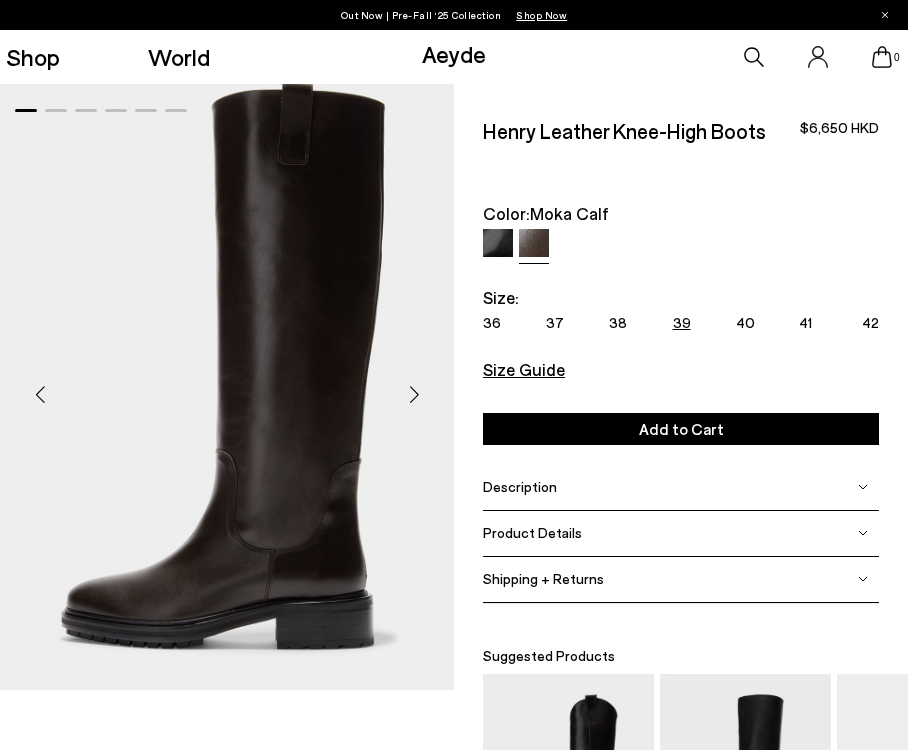 click on "39" at bounding box center (682, 323) 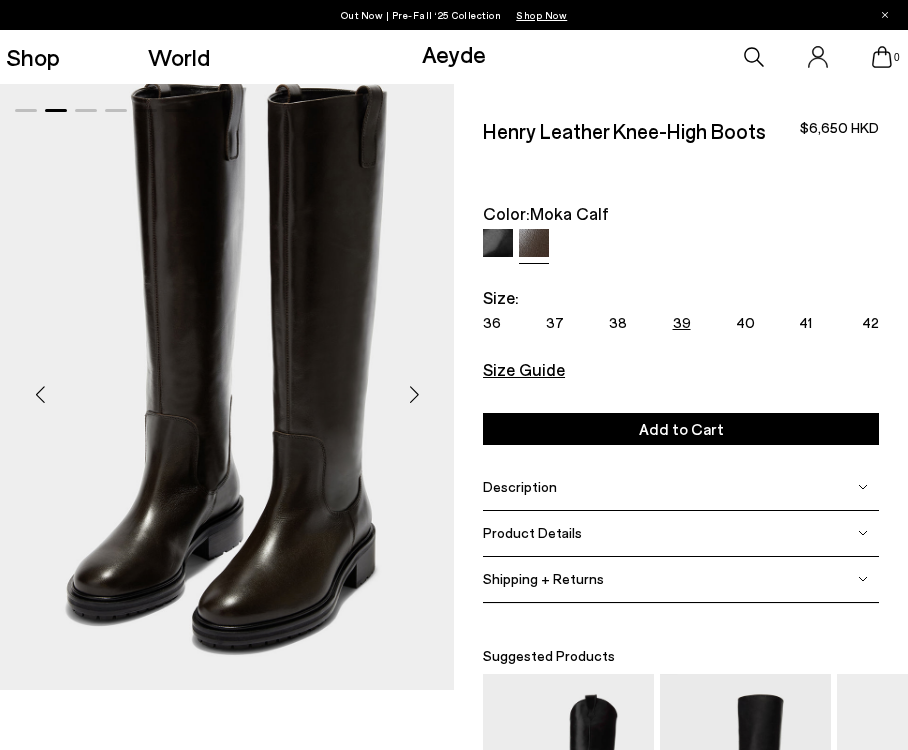 click at bounding box center (414, 395) 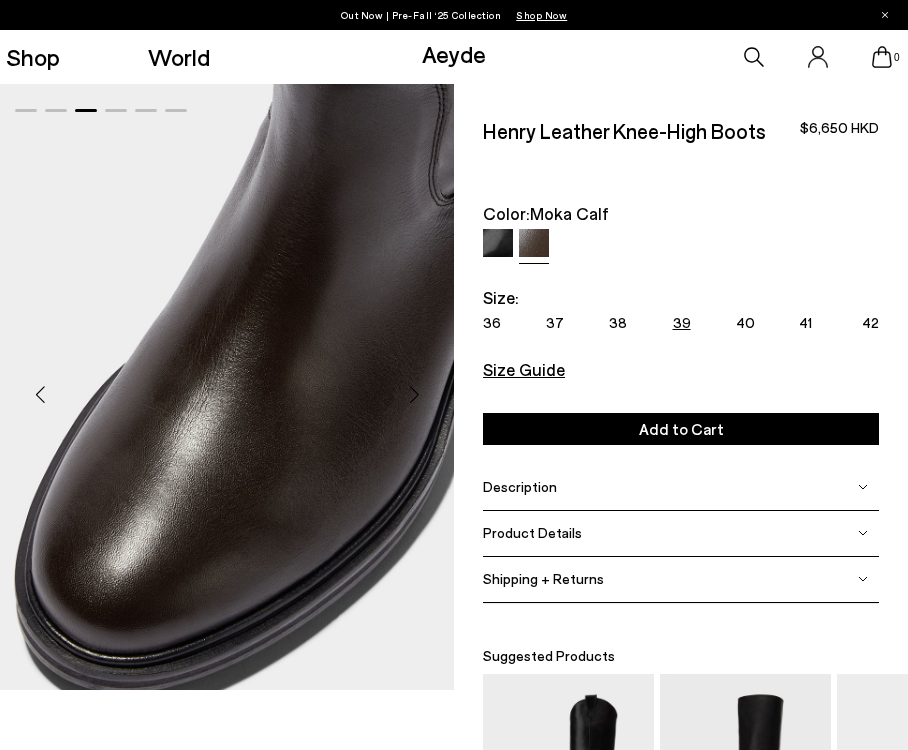 click at bounding box center (414, 395) 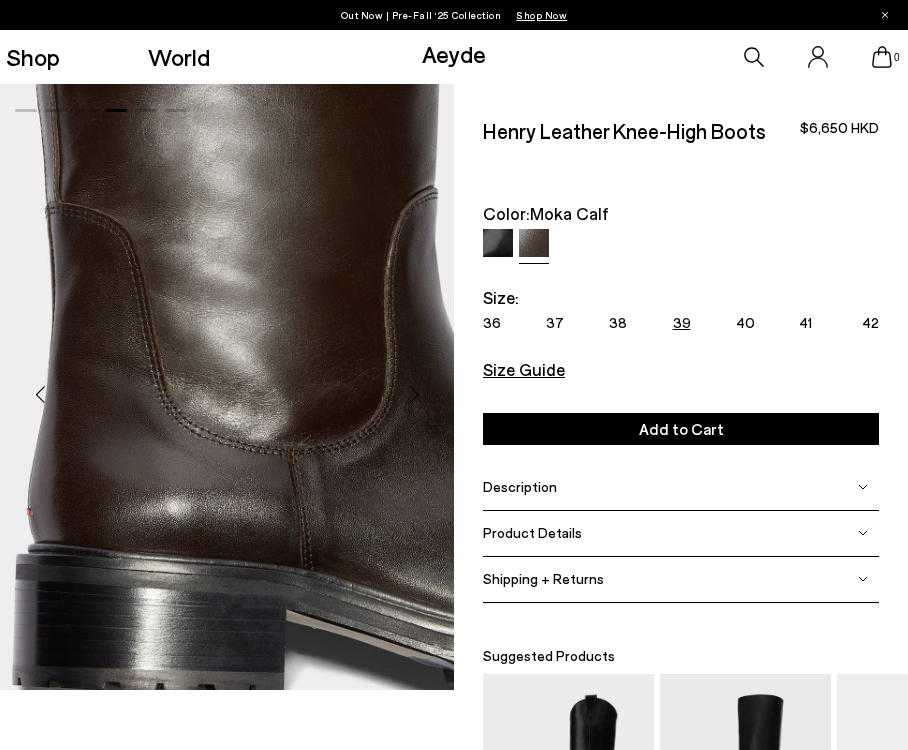 click at bounding box center [414, 395] 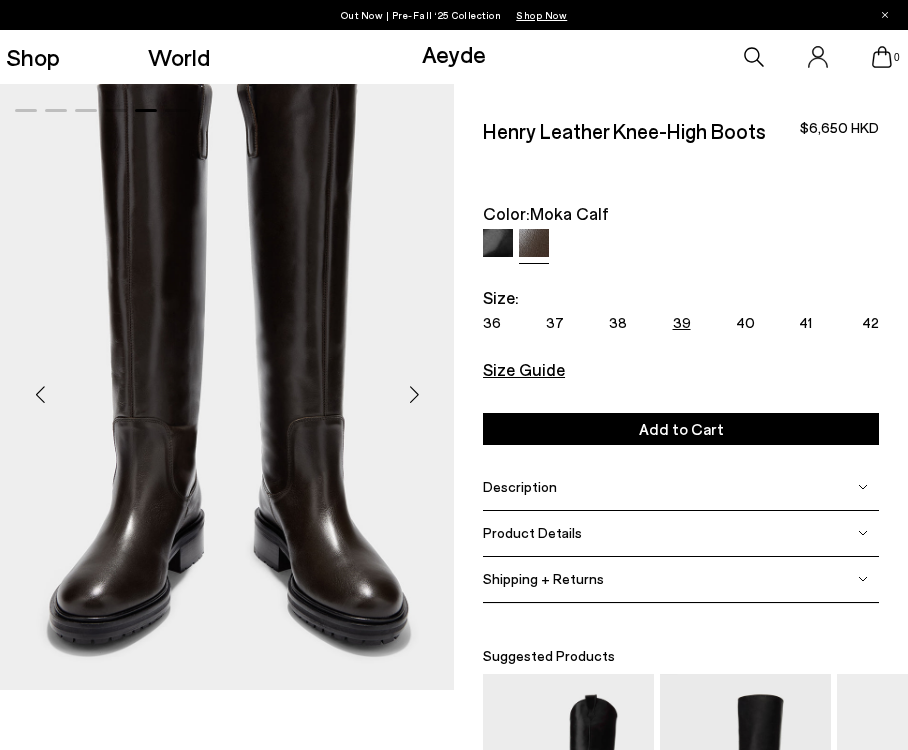 click at bounding box center (414, 395) 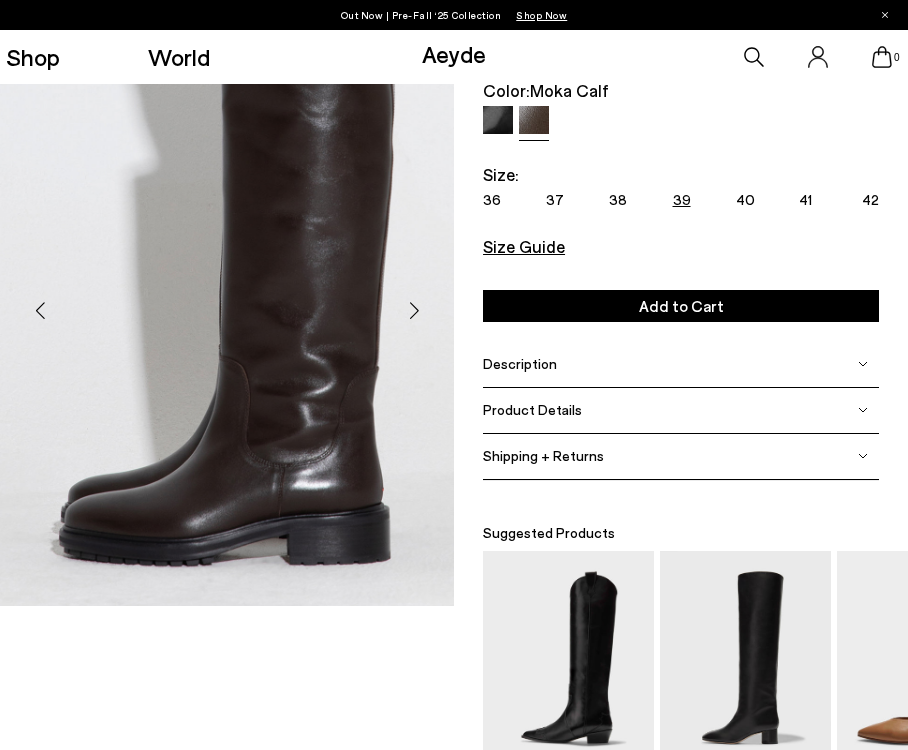 scroll, scrollTop: 81, scrollLeft: 0, axis: vertical 